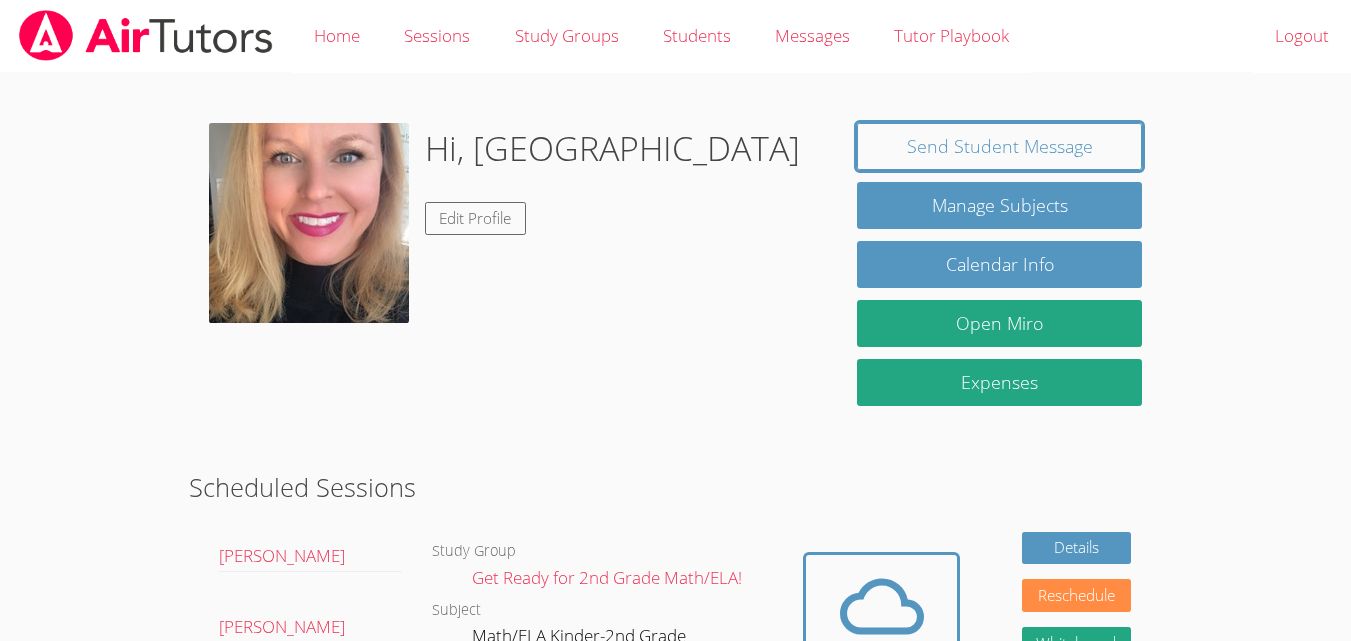 scroll, scrollTop: 0, scrollLeft: 0, axis: both 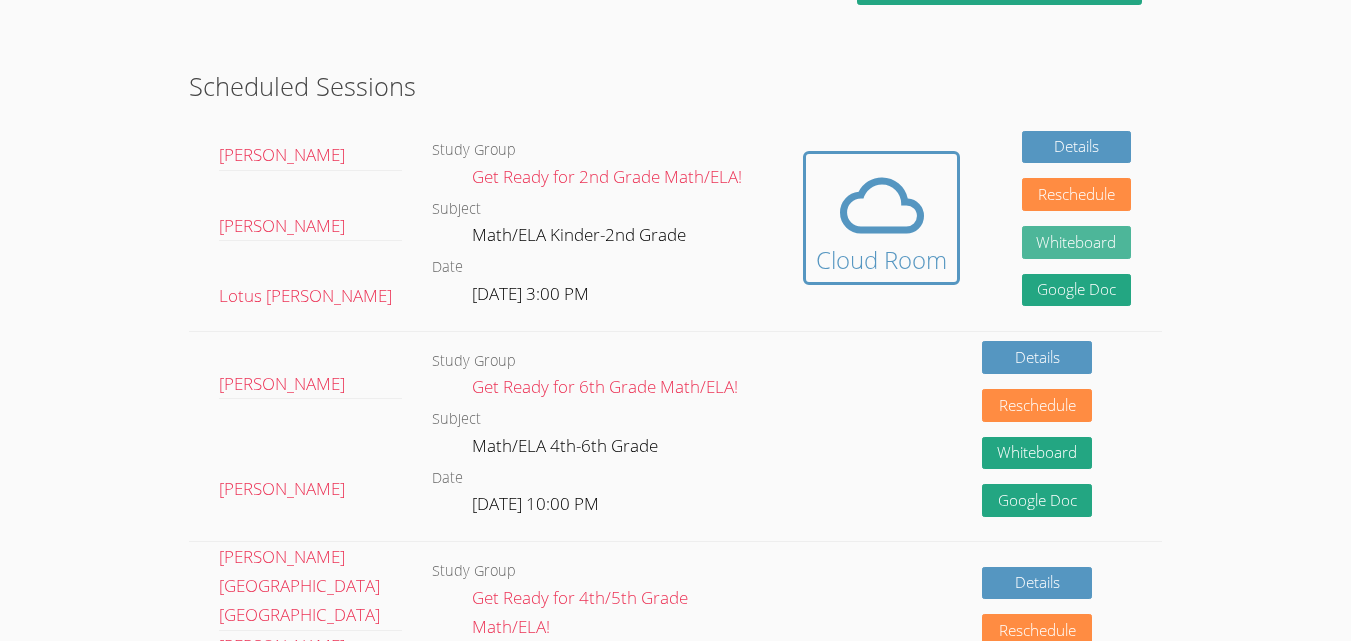click on "Whiteboard" at bounding box center [1077, 242] 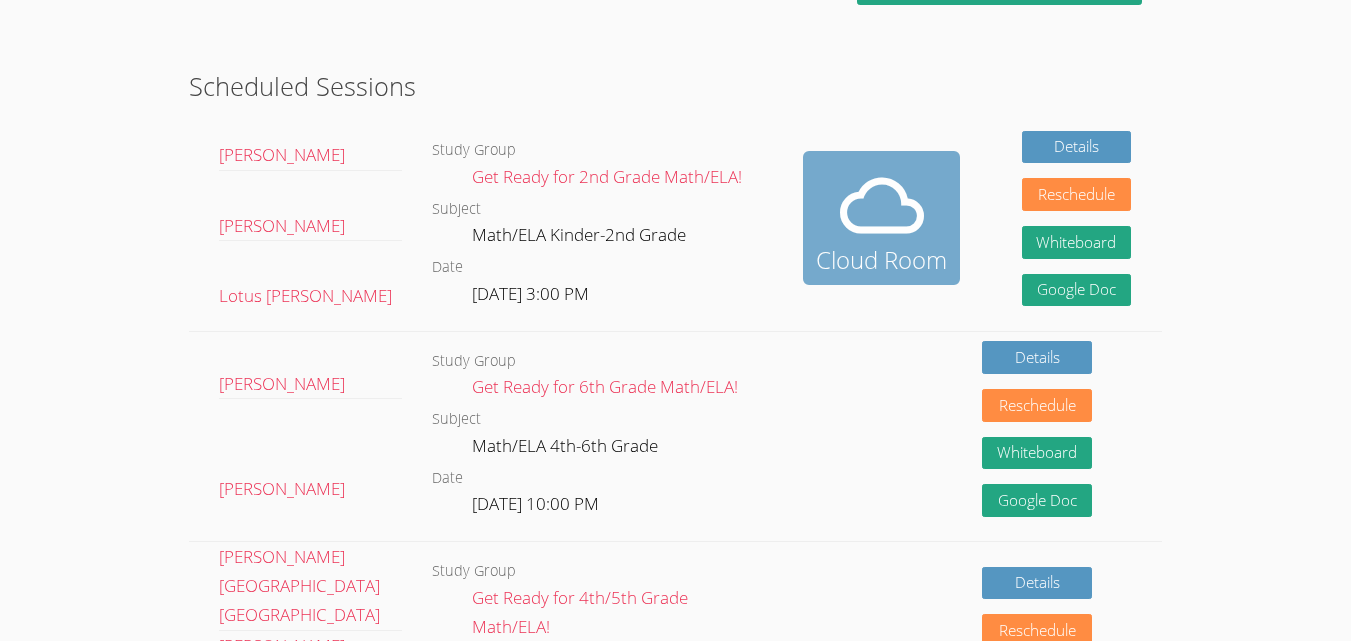 click at bounding box center (881, 206) 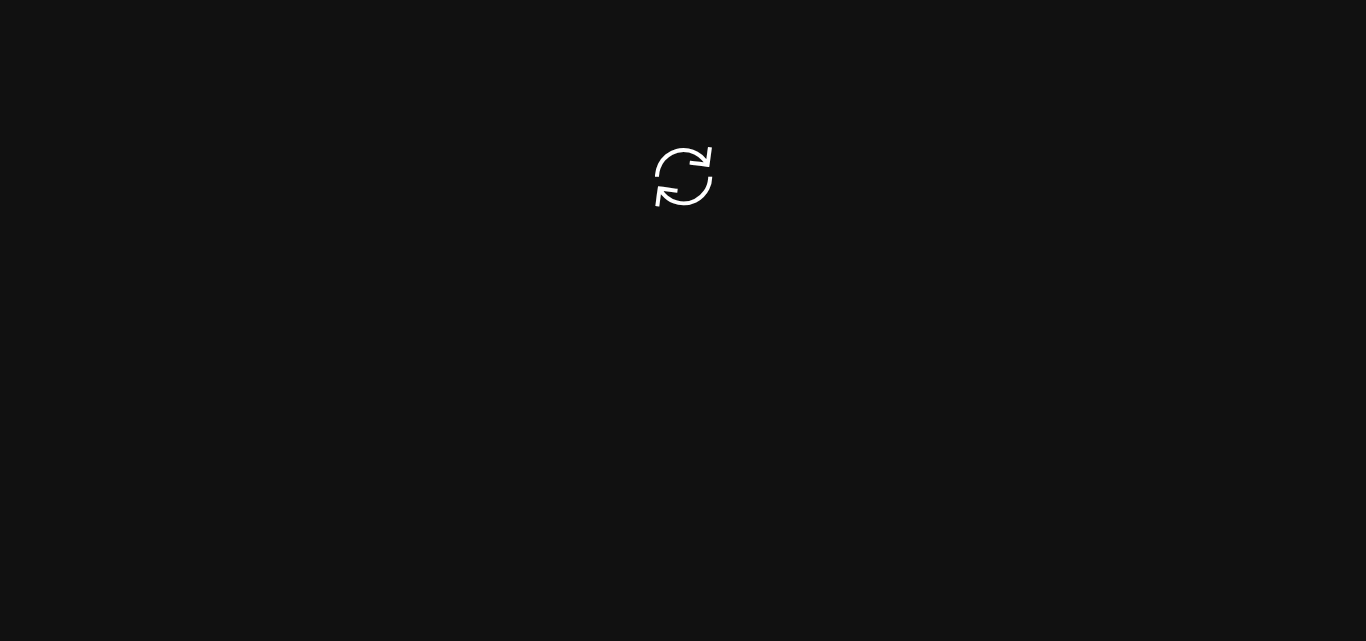 scroll, scrollTop: 0, scrollLeft: 0, axis: both 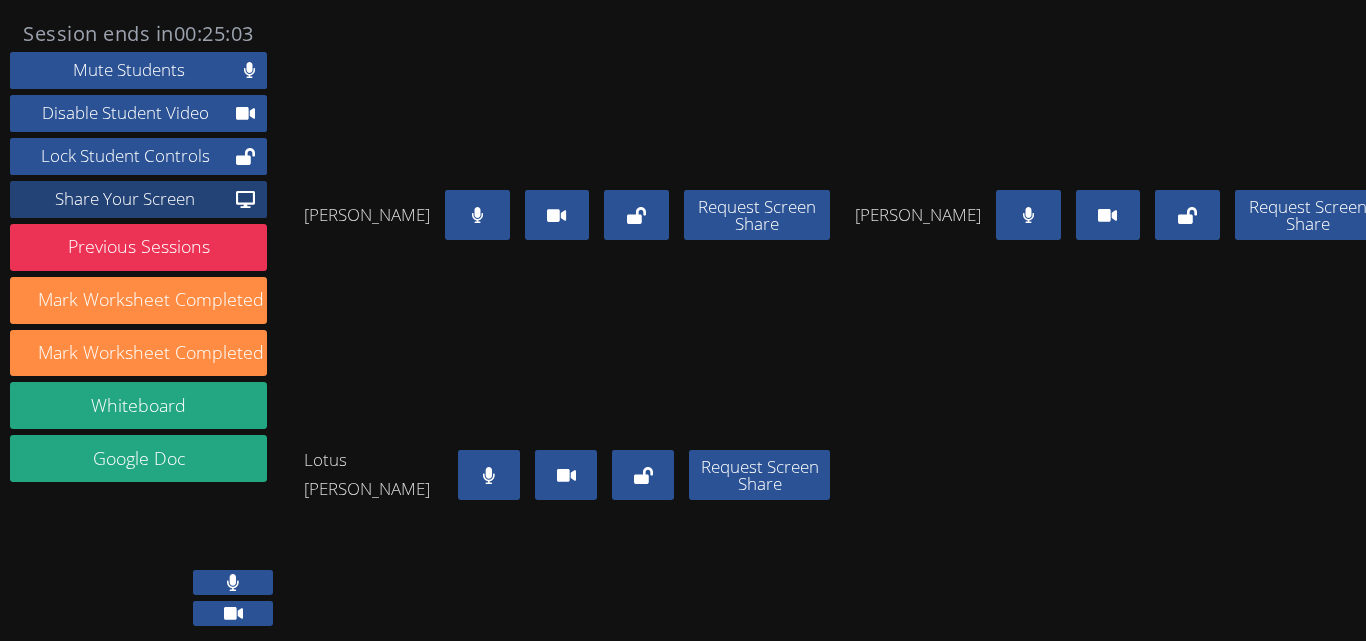click on "Share Your Screen" at bounding box center [125, 199] 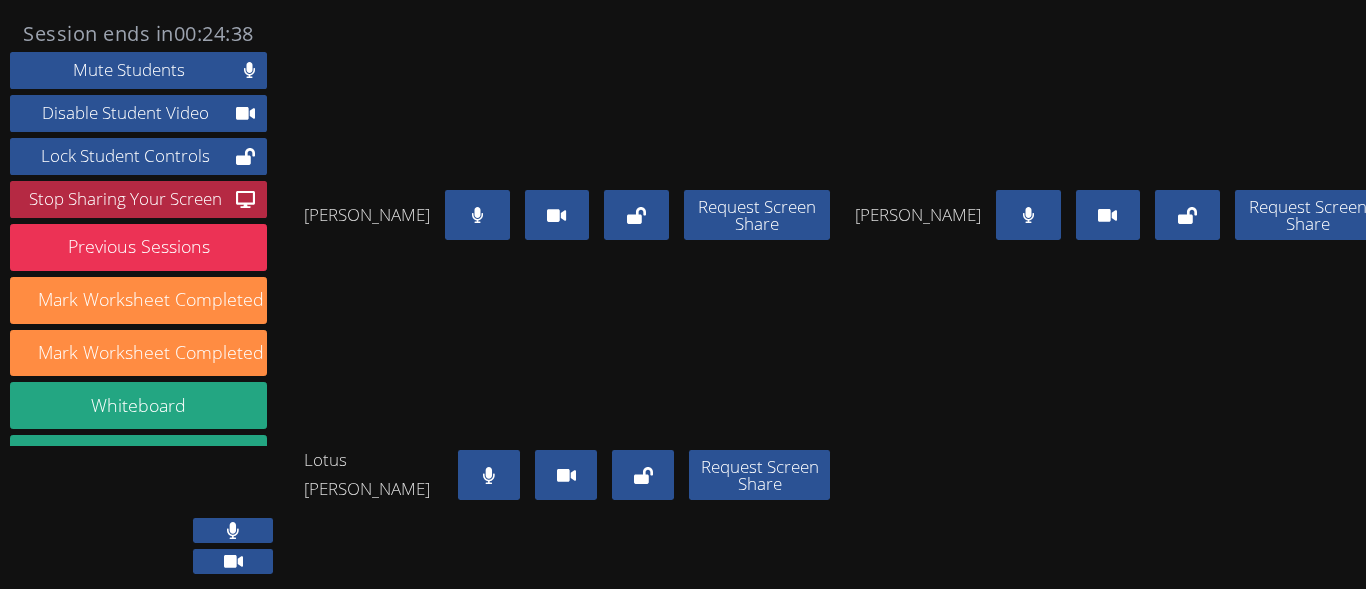 scroll, scrollTop: 0, scrollLeft: 0, axis: both 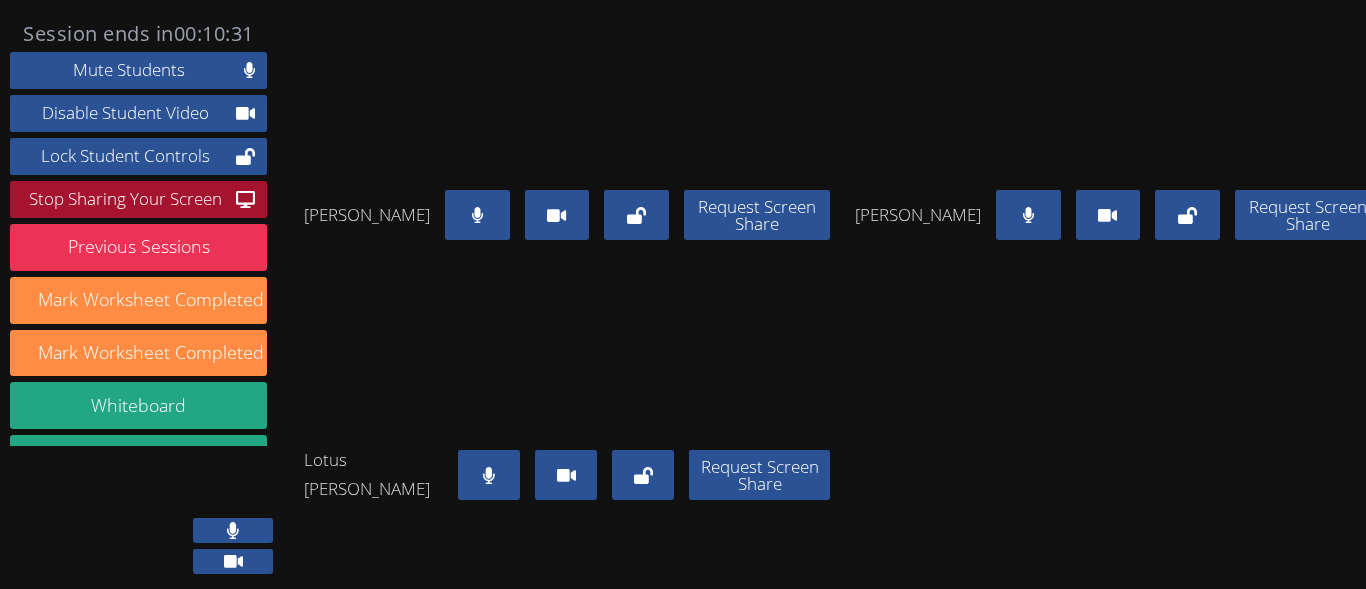 click on "Stop Sharing Your Screen" at bounding box center [125, 199] 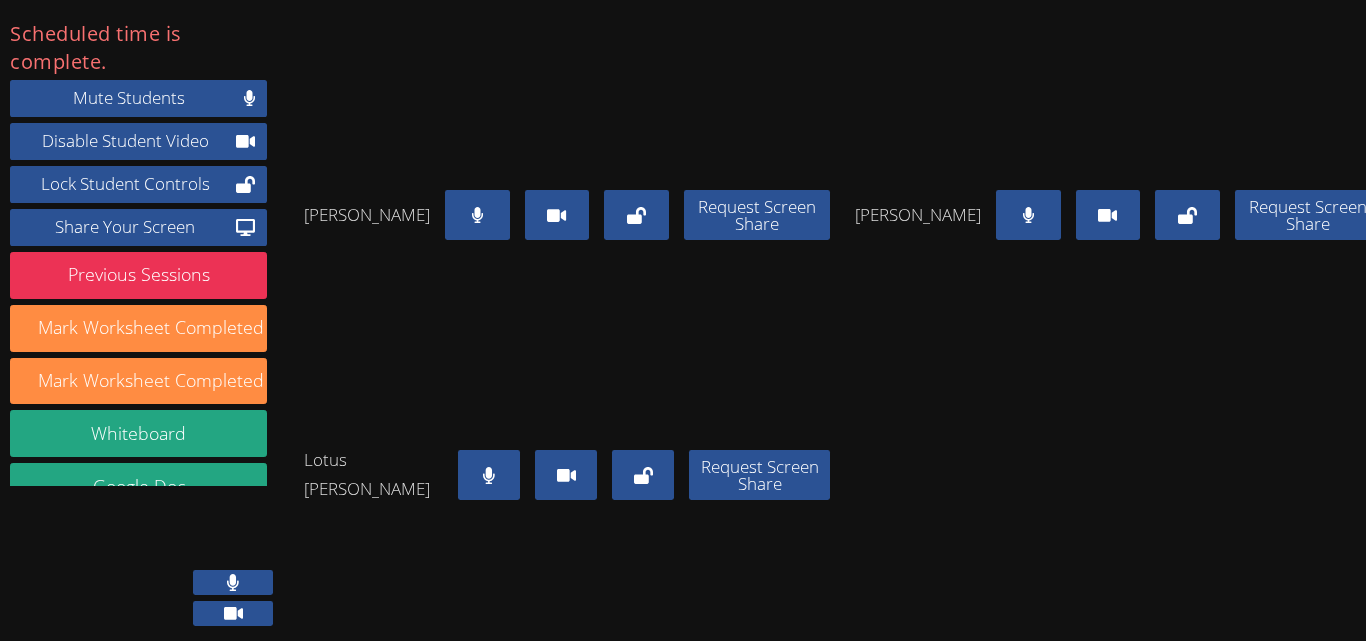 scroll, scrollTop: 69, scrollLeft: 0, axis: vertical 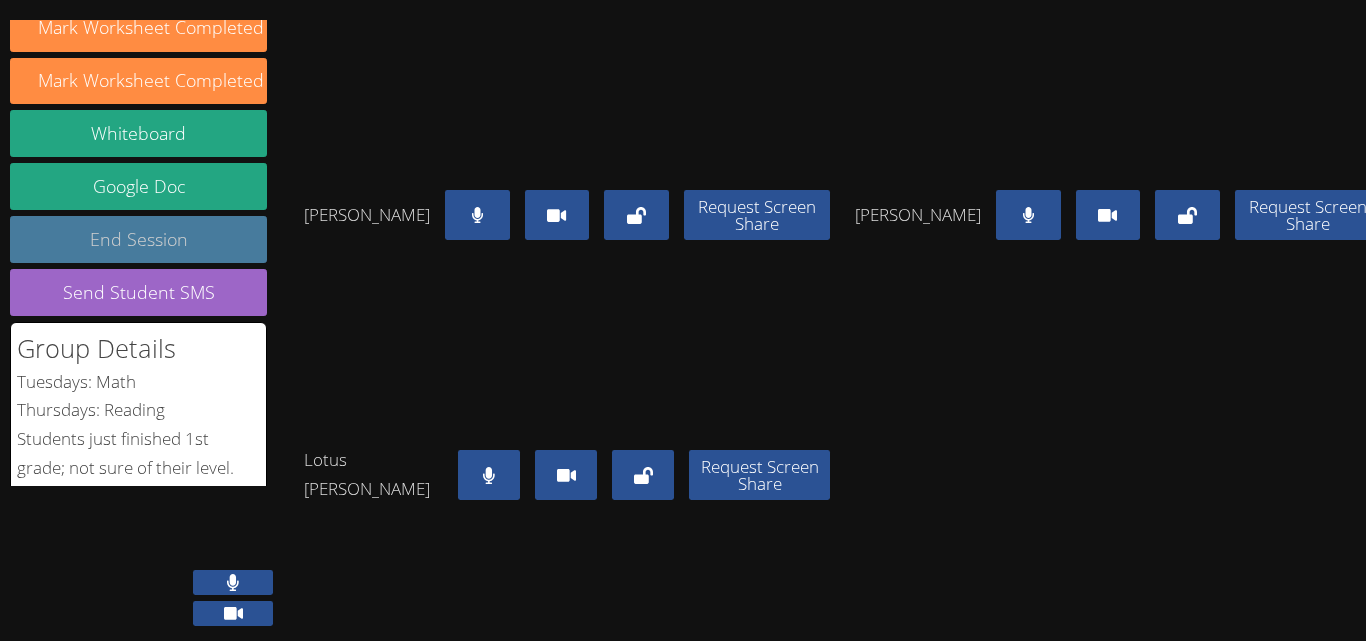 click on "End Session" at bounding box center (138, 239) 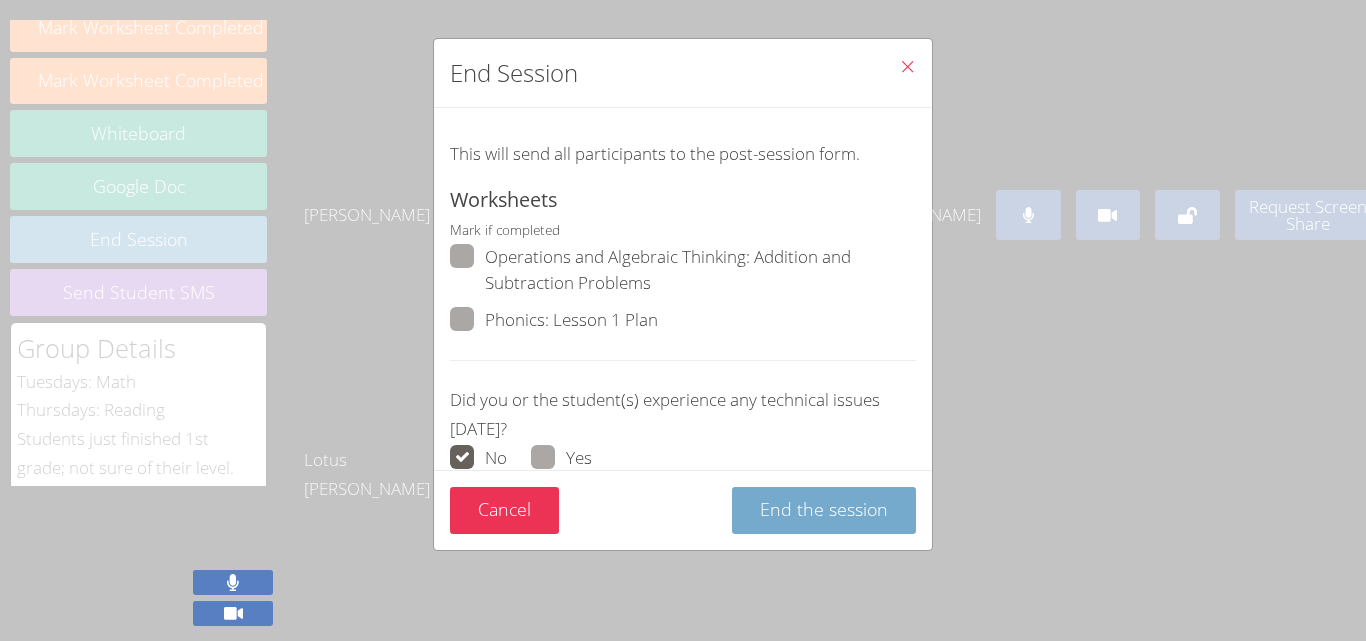 click on "End the session" at bounding box center (824, 509) 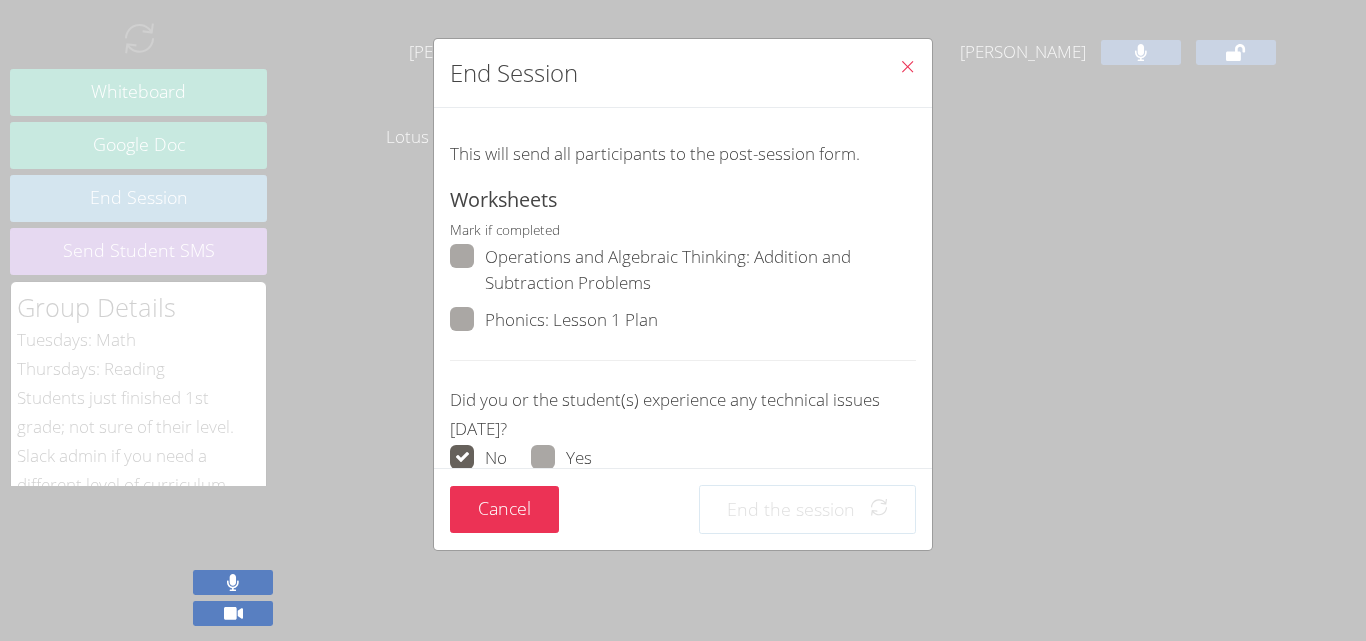 scroll, scrollTop: 247, scrollLeft: 0, axis: vertical 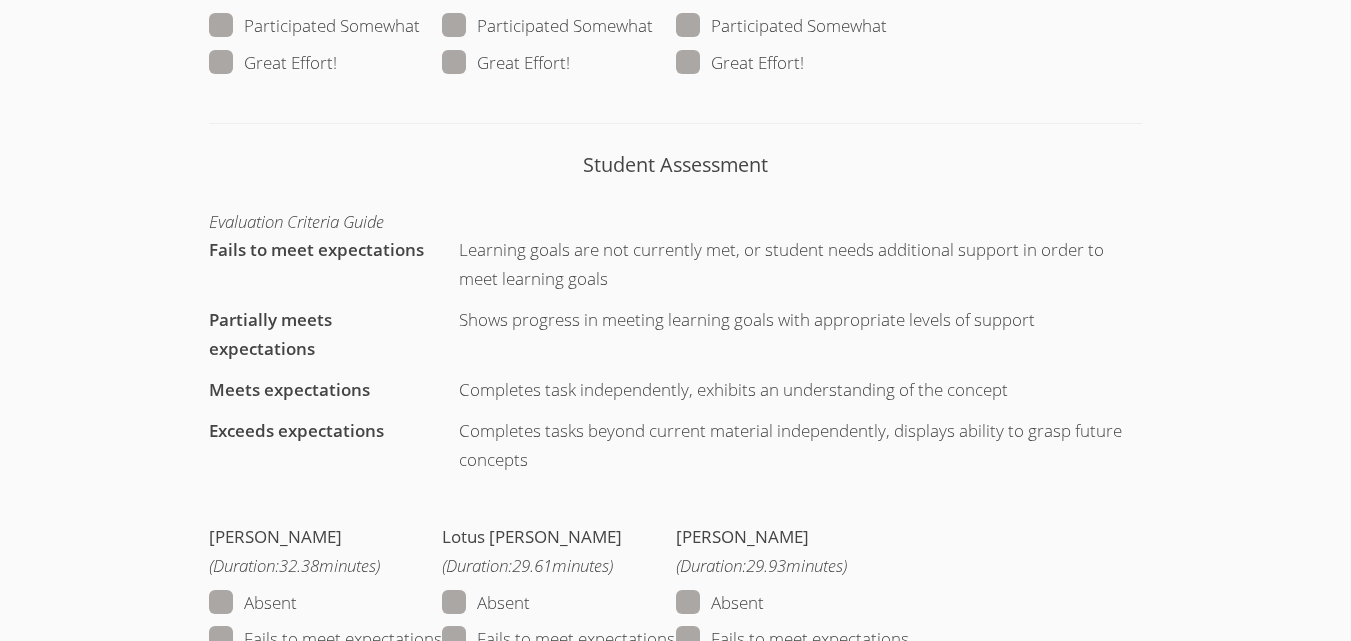 click on "Great Effort!" at bounding box center (273, 63) 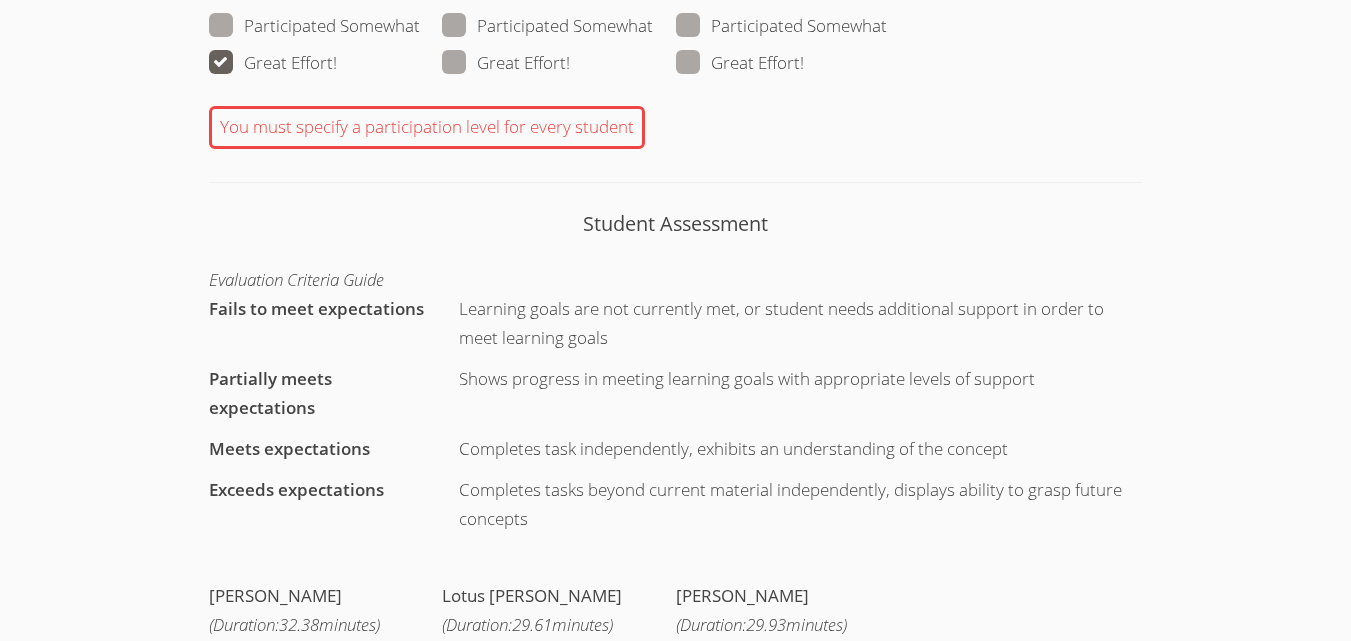 drag, startPoint x: 450, startPoint y: 59, endPoint x: 583, endPoint y: 70, distance: 133.45412 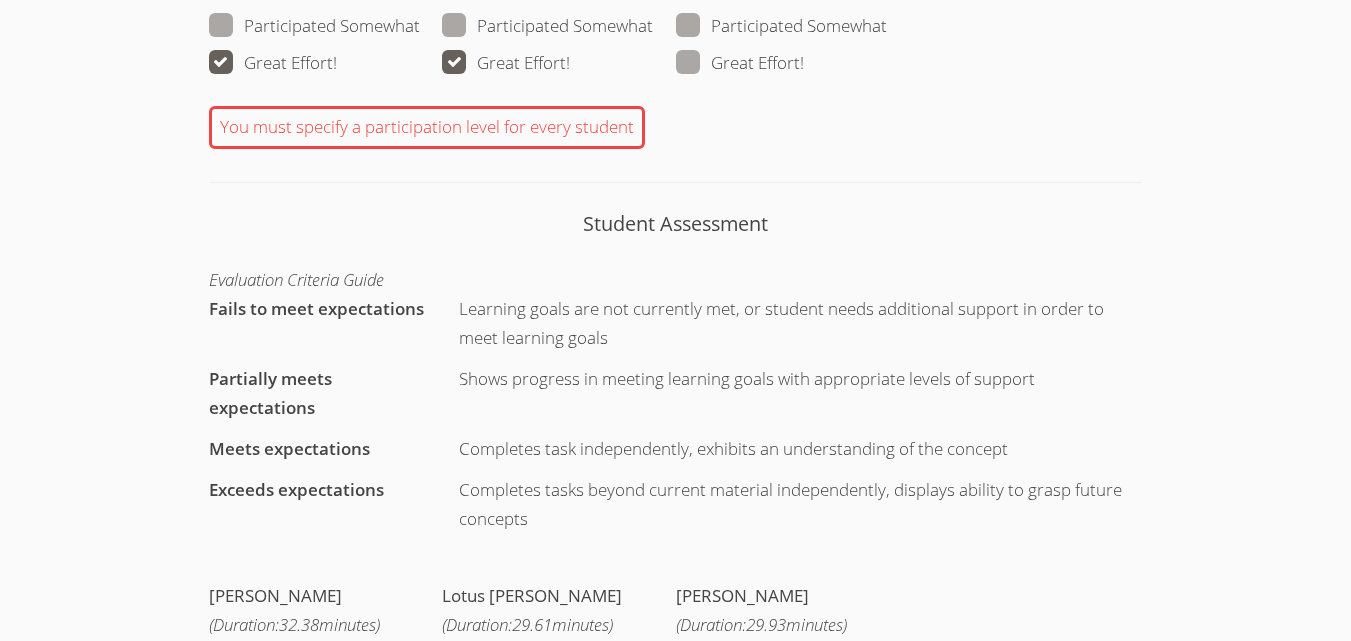 click at bounding box center (804, 62) 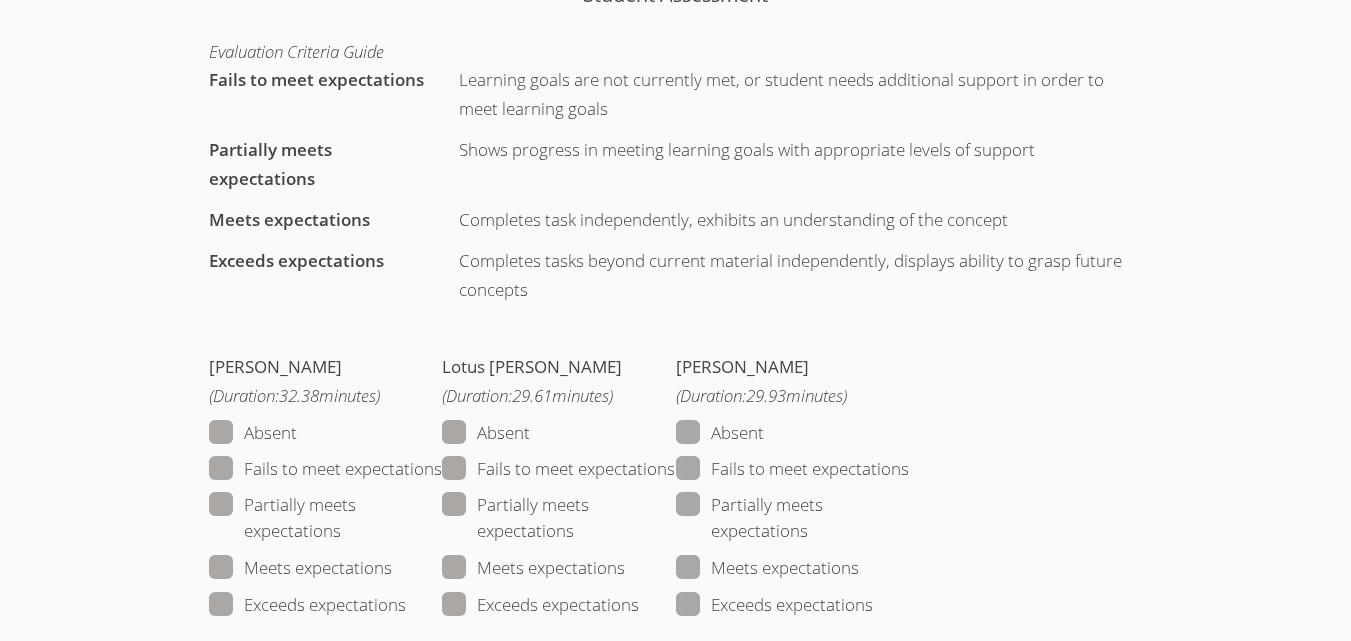 scroll, scrollTop: 1700, scrollLeft: 0, axis: vertical 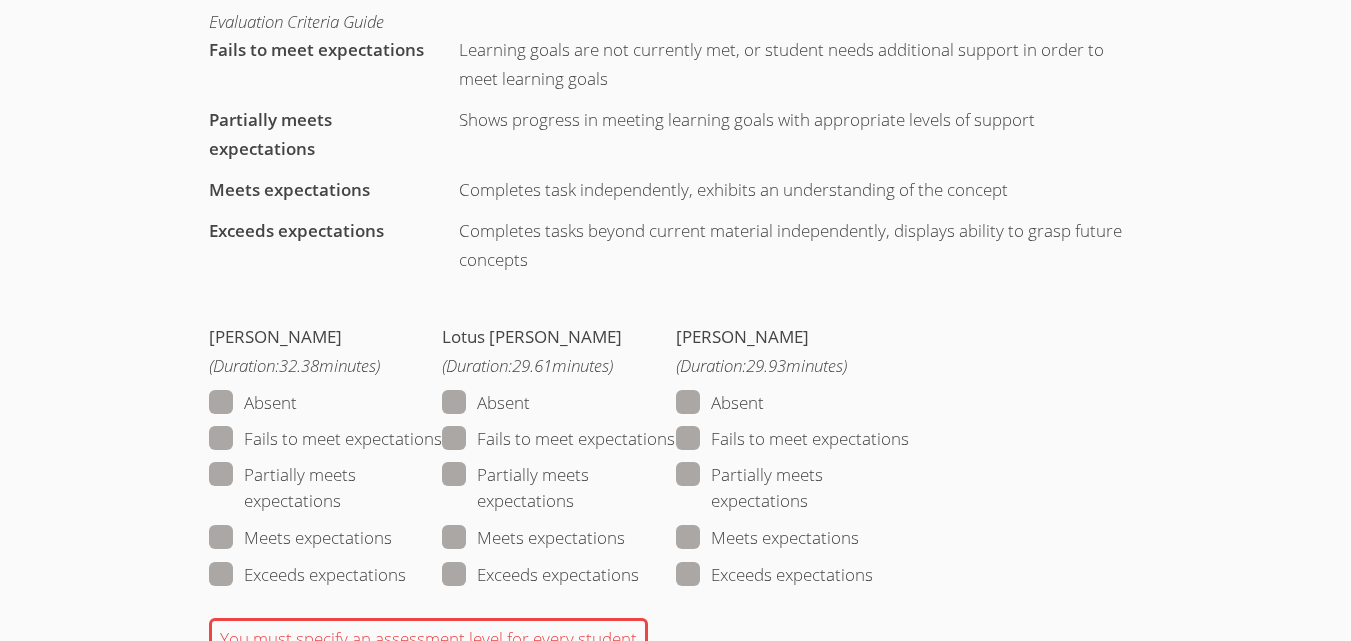click on "Partially meets expectations" at bounding box center [325, 488] 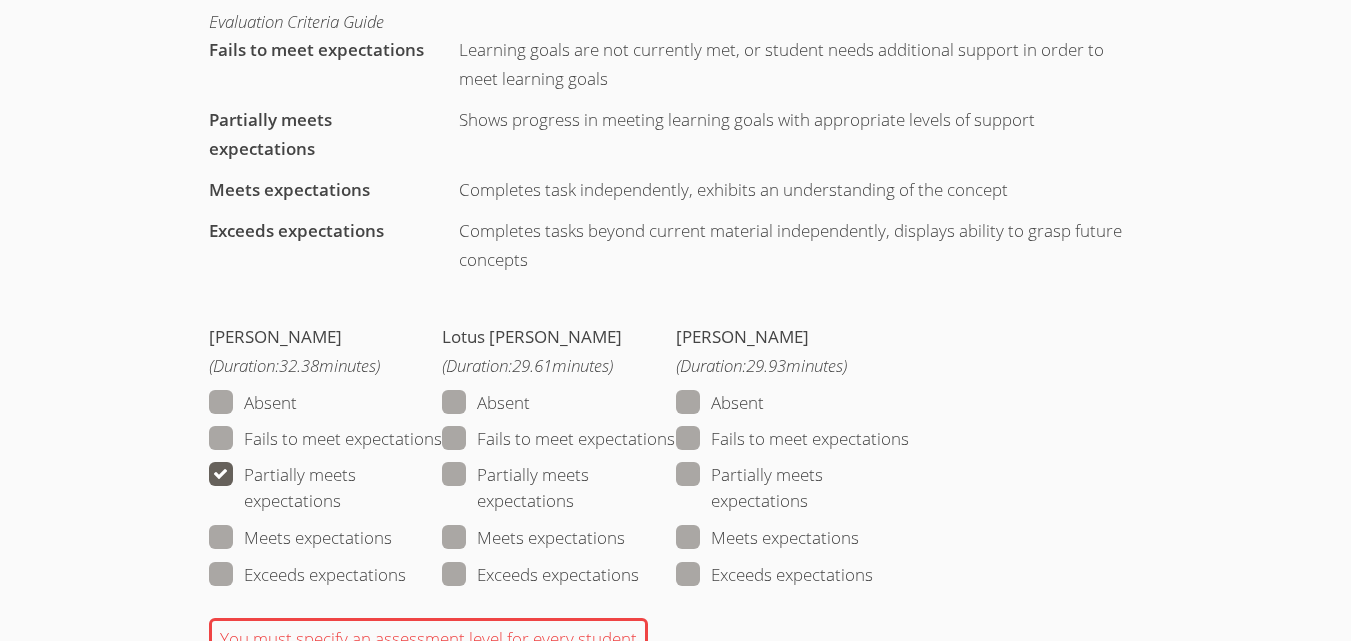 click at bounding box center [574, 500] 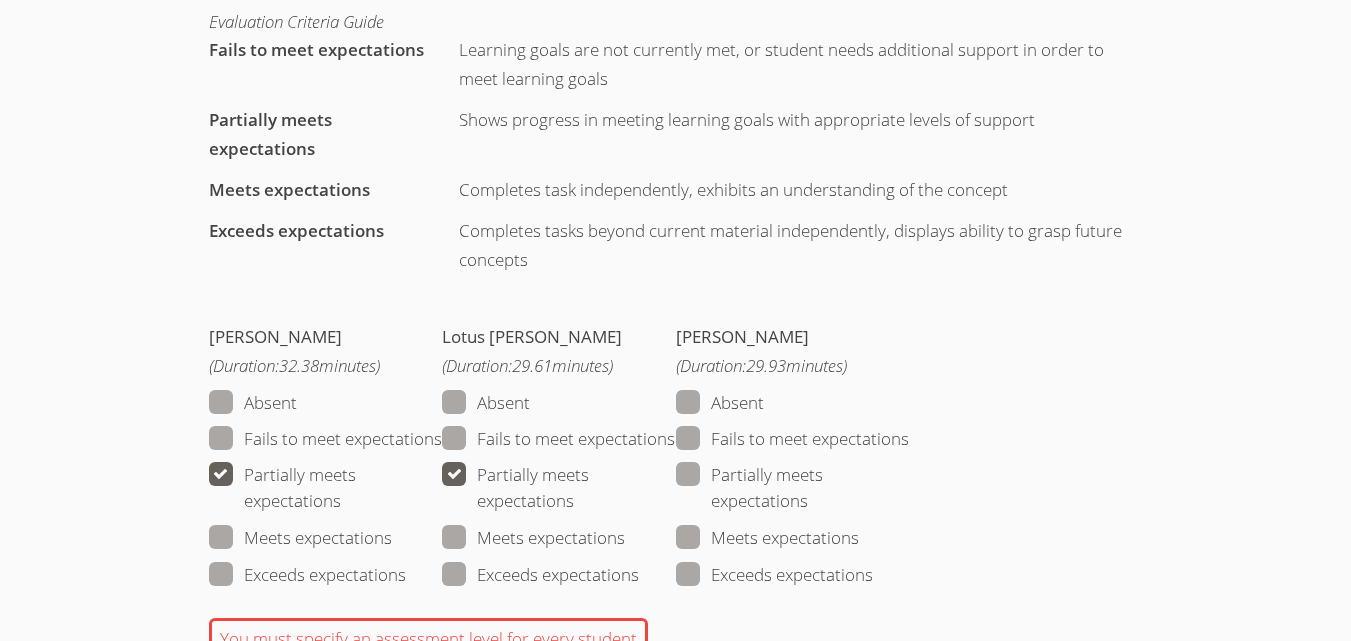 drag, startPoint x: 806, startPoint y: 515, endPoint x: 815, endPoint y: 482, distance: 34.20526 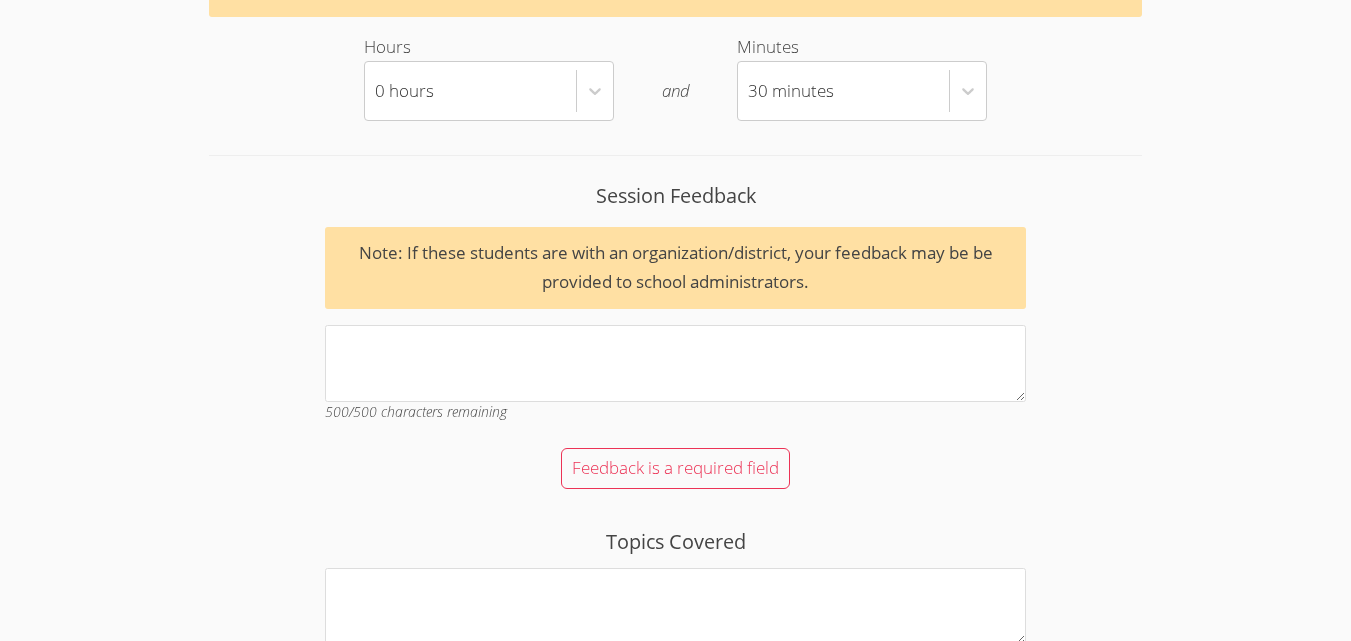scroll, scrollTop: 2600, scrollLeft: 0, axis: vertical 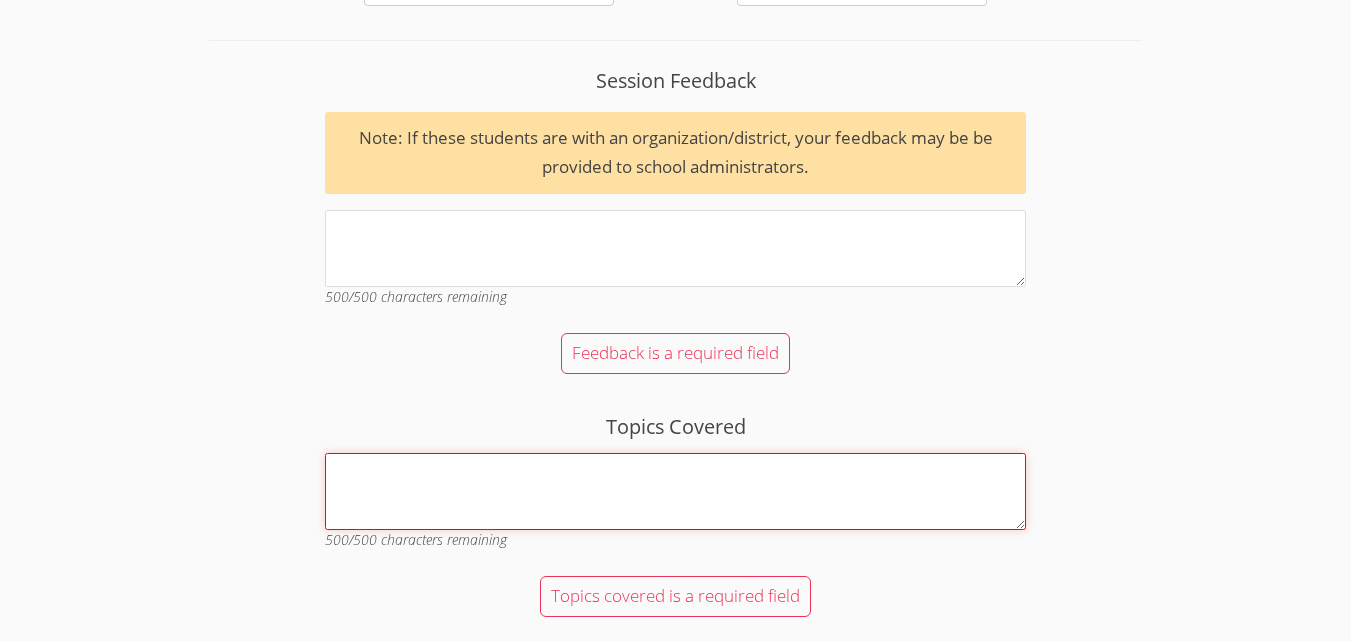 click on "Topics Covered" at bounding box center [675, 491] 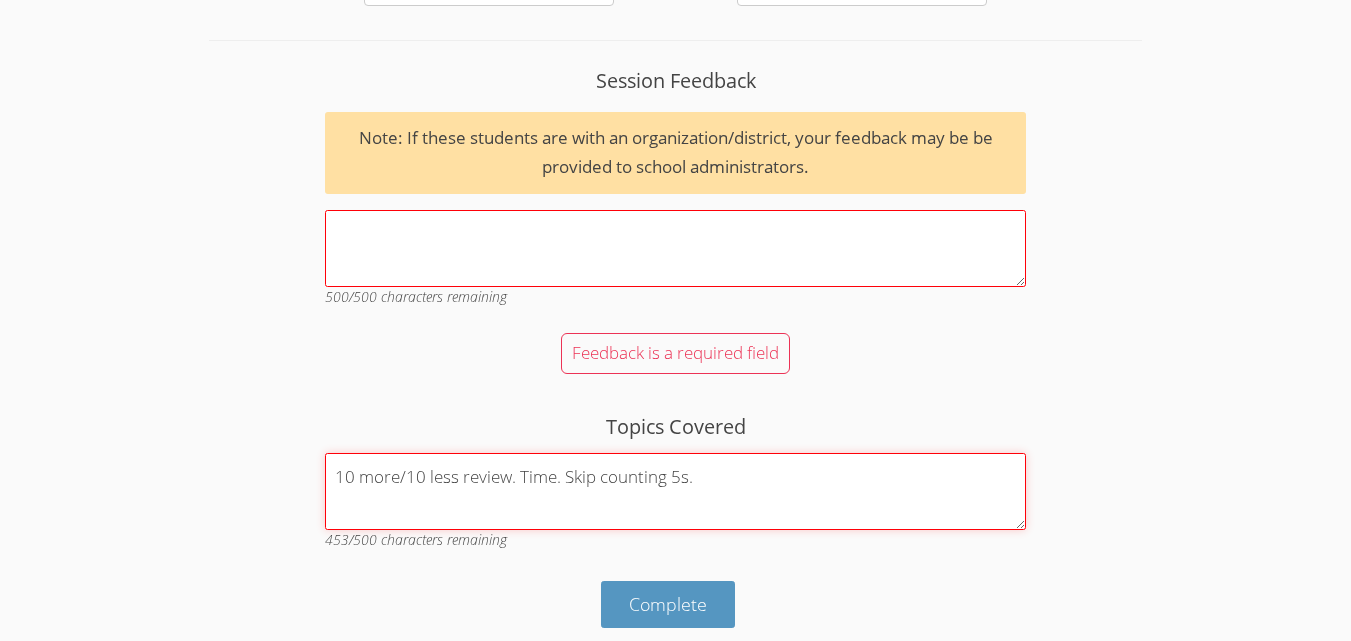 type on "10 more/10 less review. Time. Skip counting 5s." 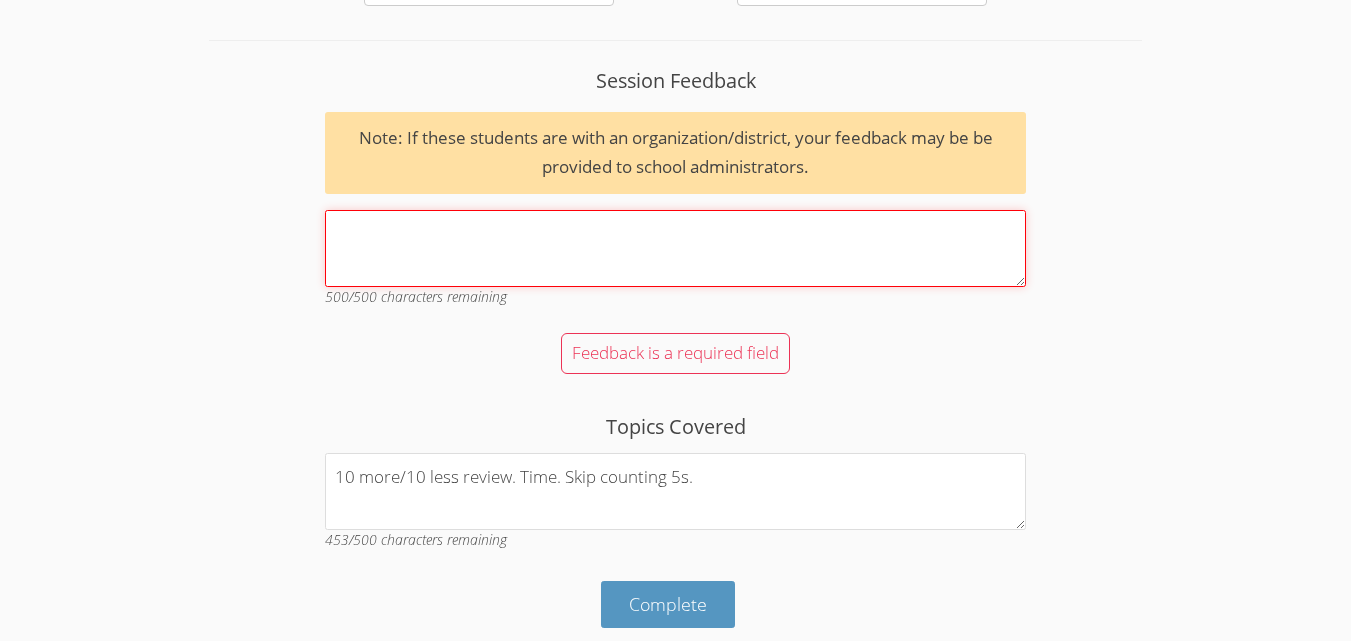 click on "Session Feedback Note: If these students are with an organization/district, your feedback may be be provided to school administrators. 500 /500 characters remaining" at bounding box center [675, 248] 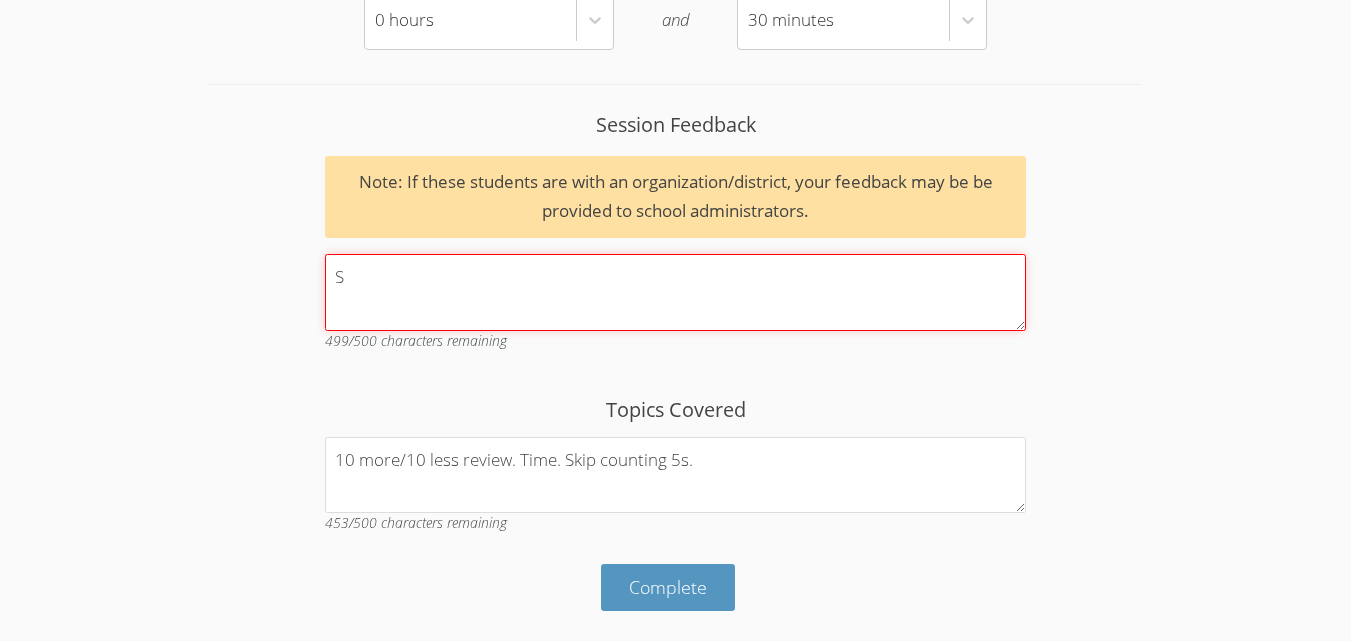 scroll, scrollTop: 2581, scrollLeft: 0, axis: vertical 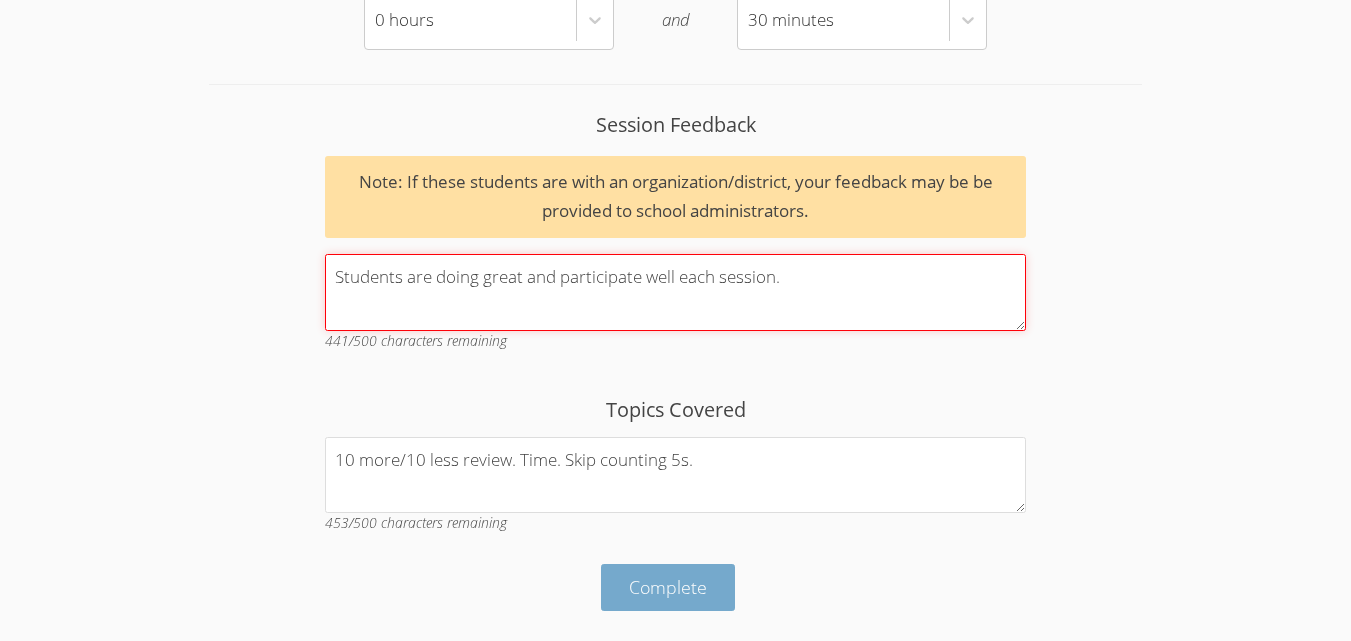 type on "Students are doing great and participate well each session." 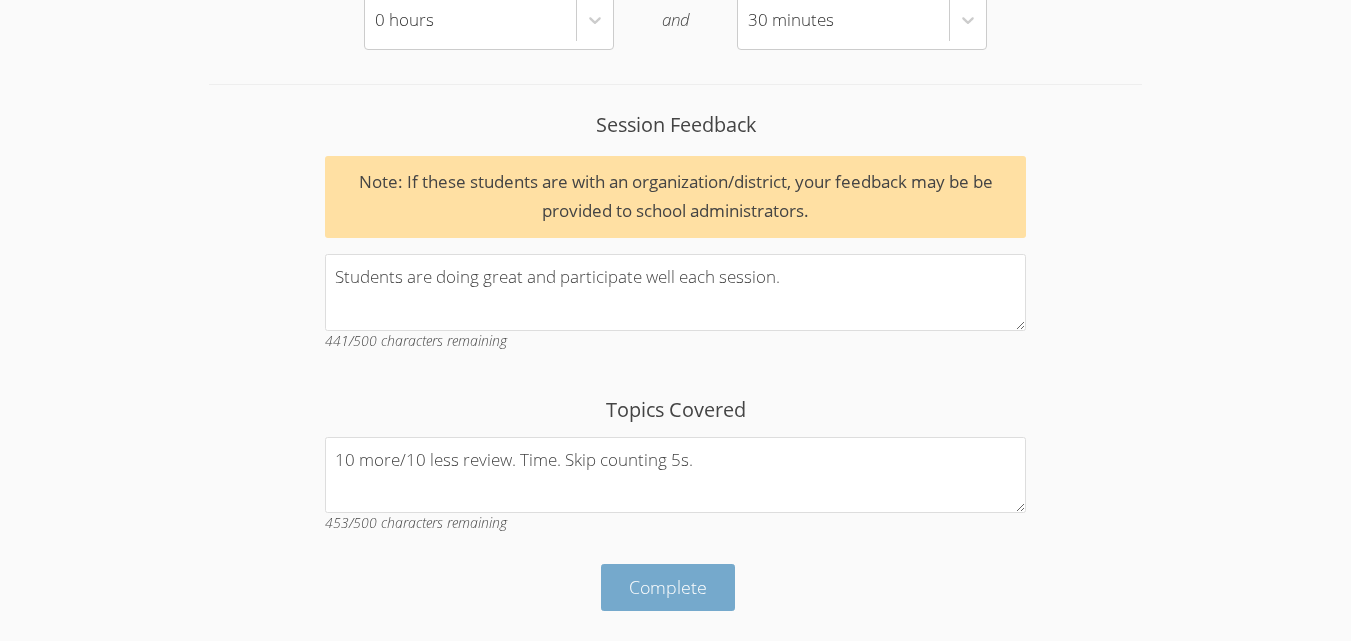 click on "Complete" at bounding box center (668, 587) 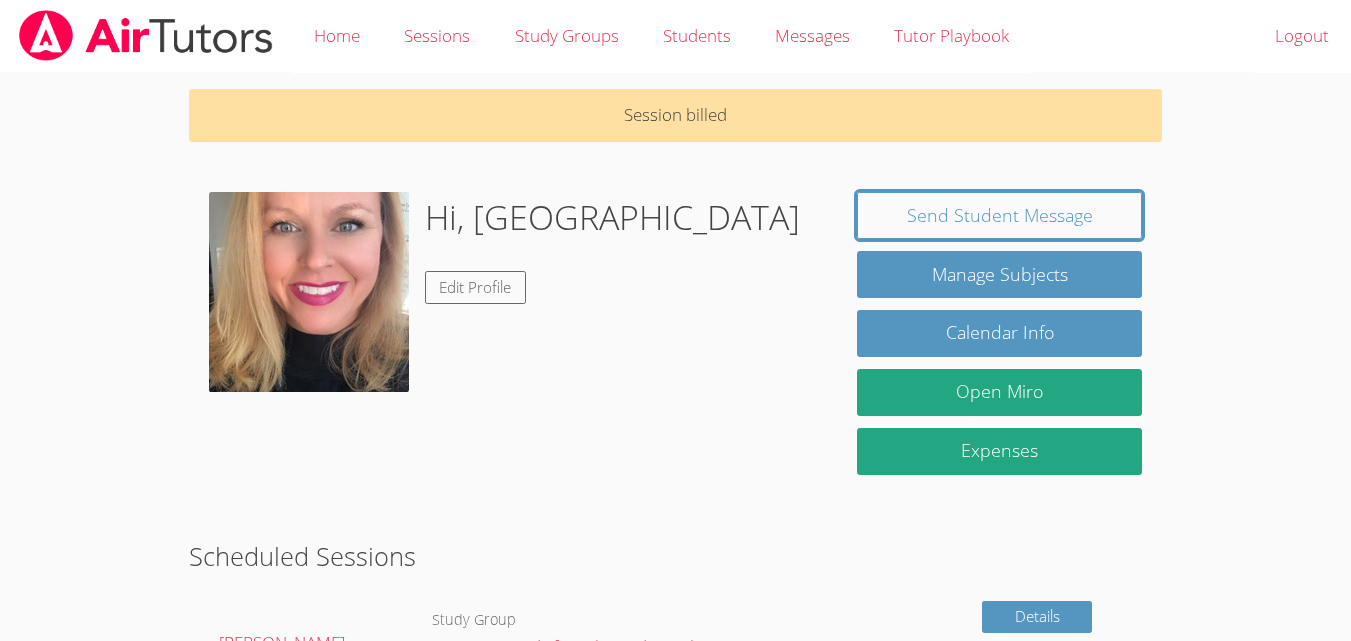 scroll, scrollTop: 0, scrollLeft: 0, axis: both 